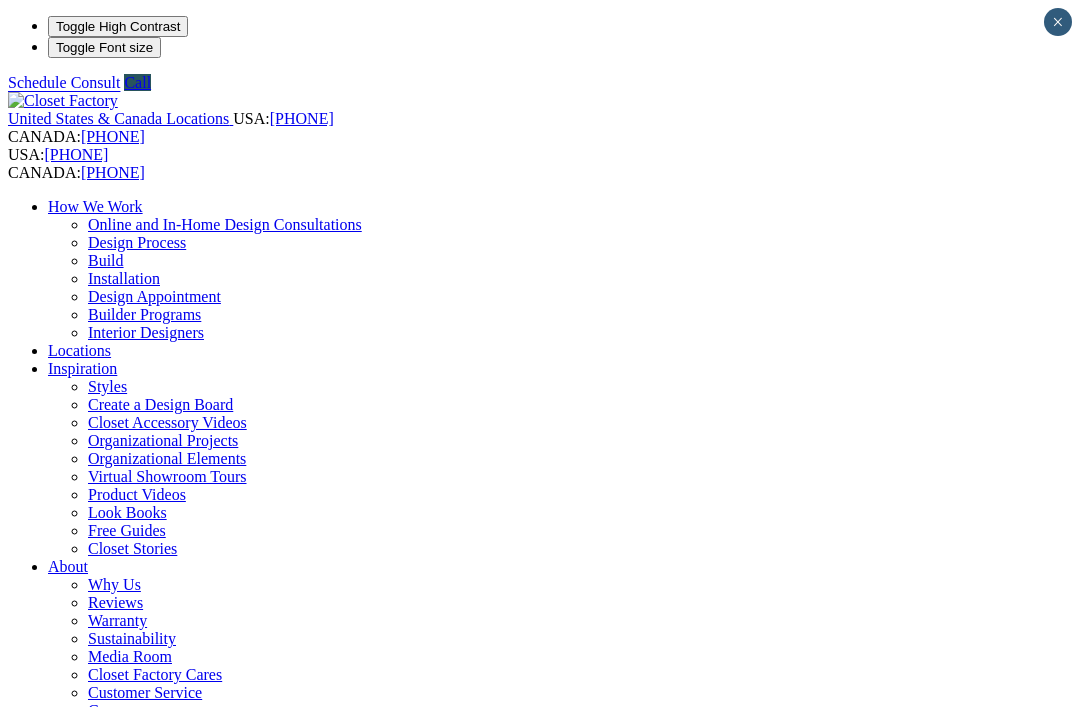 scroll, scrollTop: 0, scrollLeft: 0, axis: both 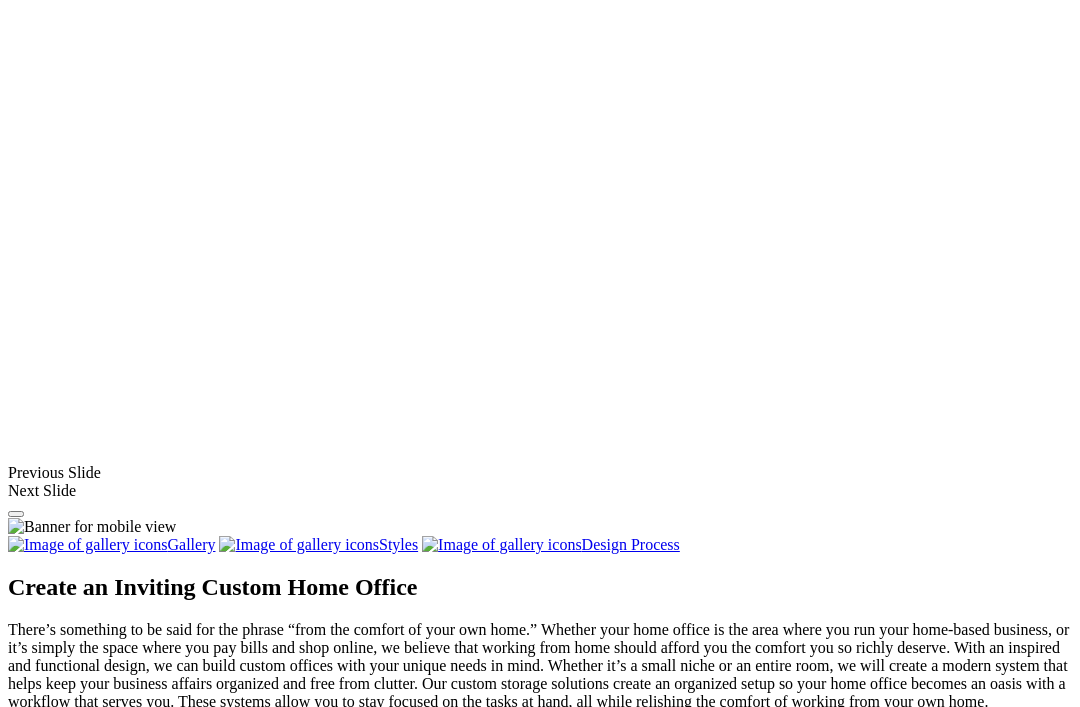 click on "CLOSE (X)" at bounding box center [46, -126] 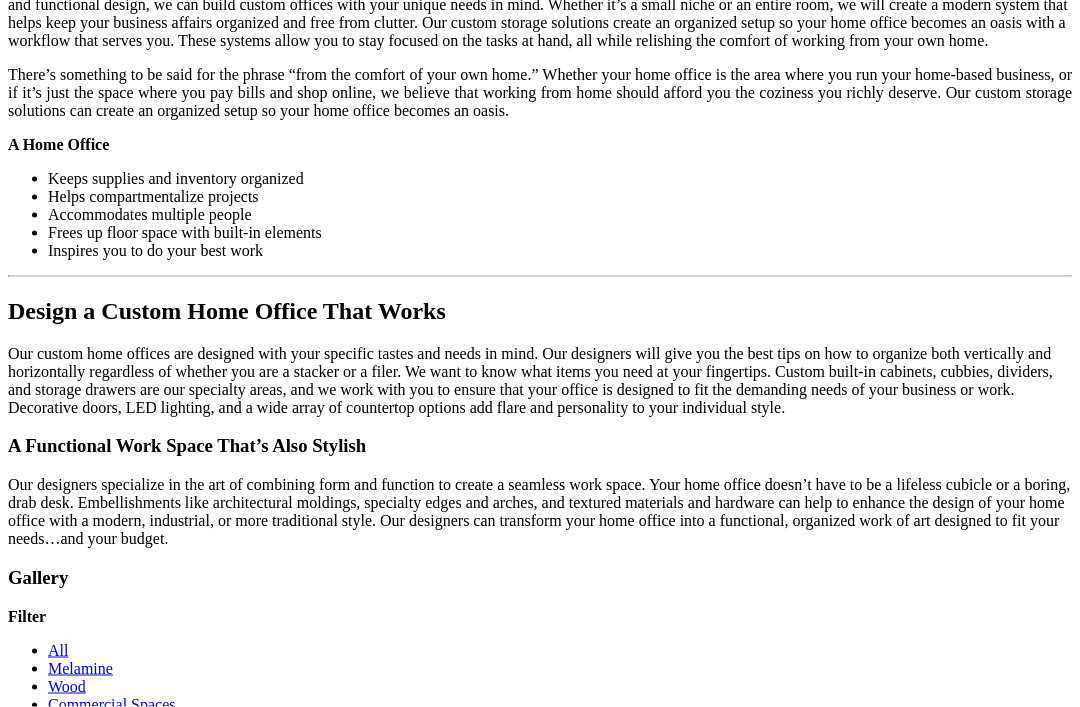 scroll, scrollTop: 2140, scrollLeft: 0, axis: vertical 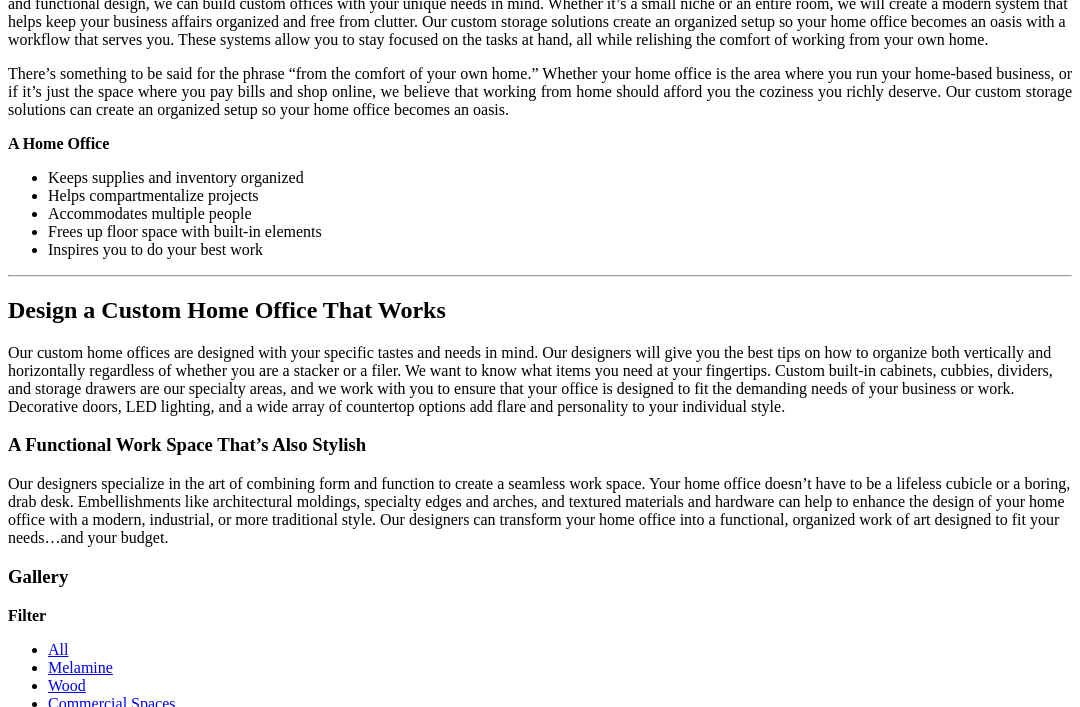 click at bounding box center (796, 1547) 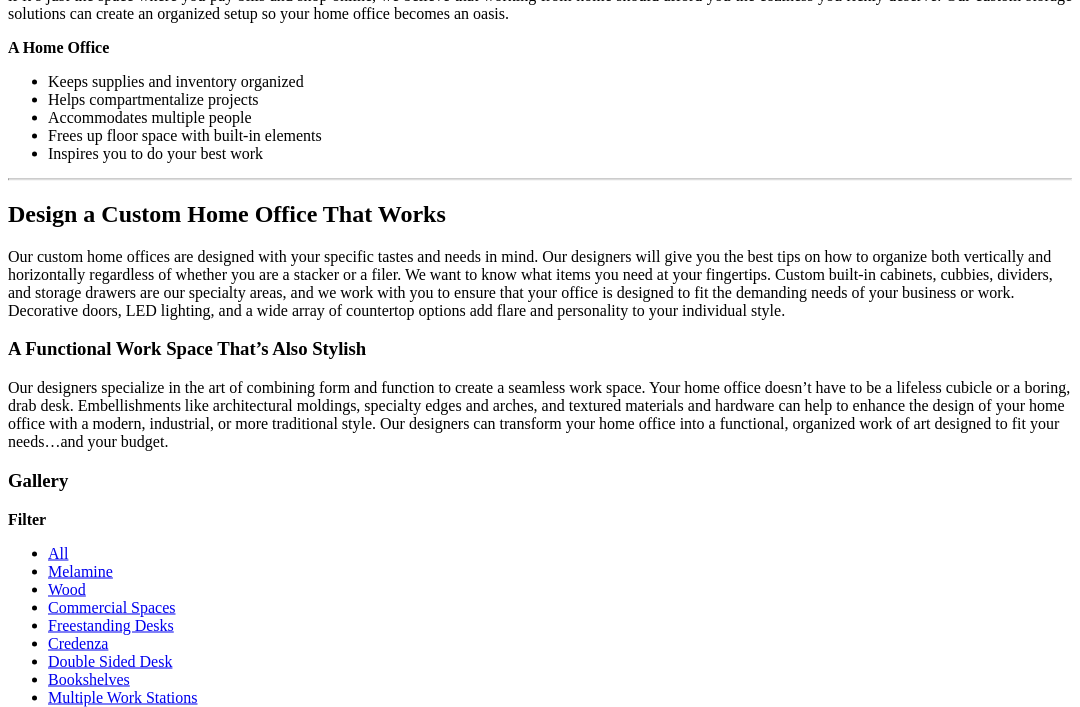 scroll, scrollTop: 2237, scrollLeft: 0, axis: vertical 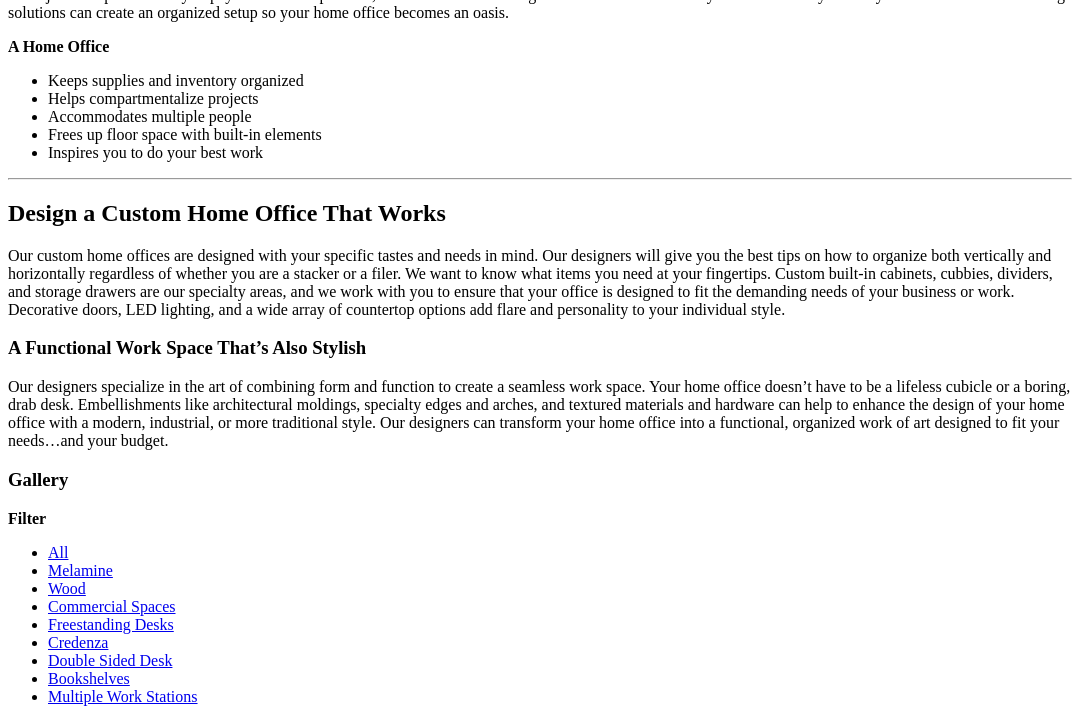 click on "Load More" at bounding box center [44, 1602] 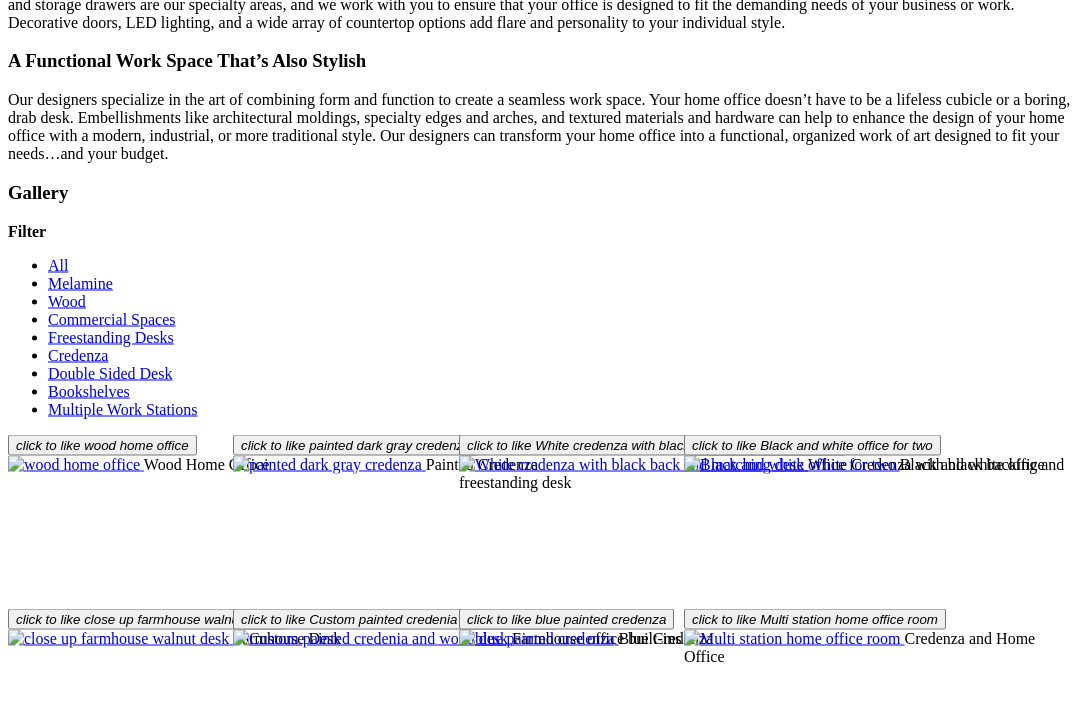 scroll, scrollTop: 2527, scrollLeft: 0, axis: vertical 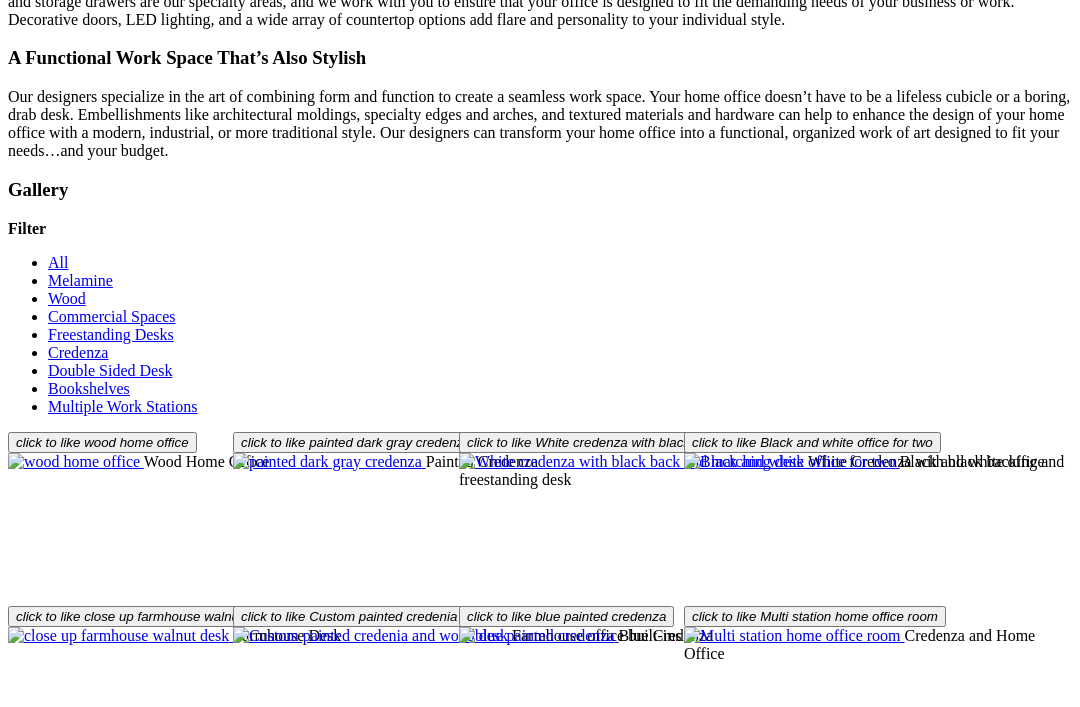 click at bounding box center [572, 1509] 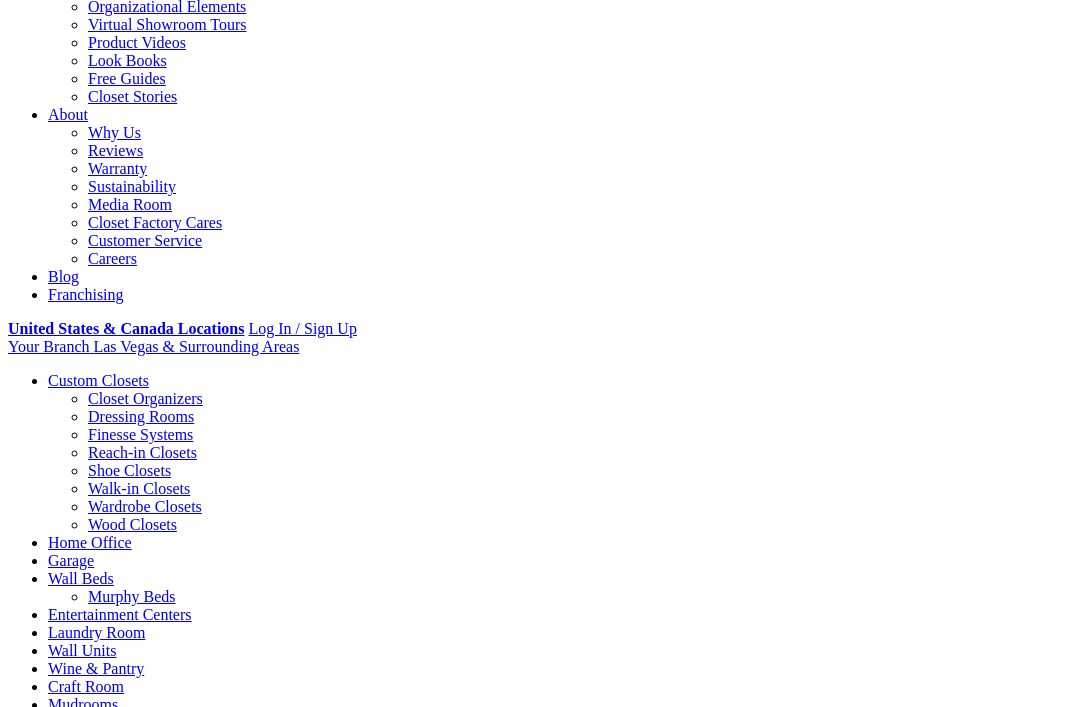 scroll, scrollTop: 451, scrollLeft: 0, axis: vertical 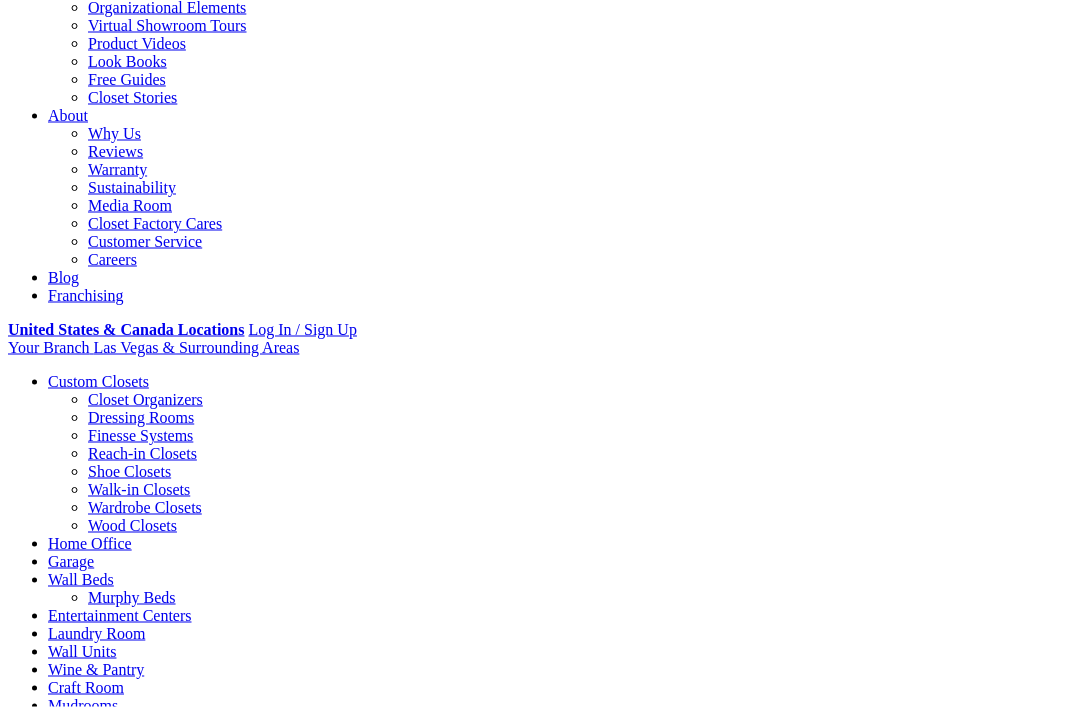 click on "Entertainment Centers" at bounding box center [120, 615] 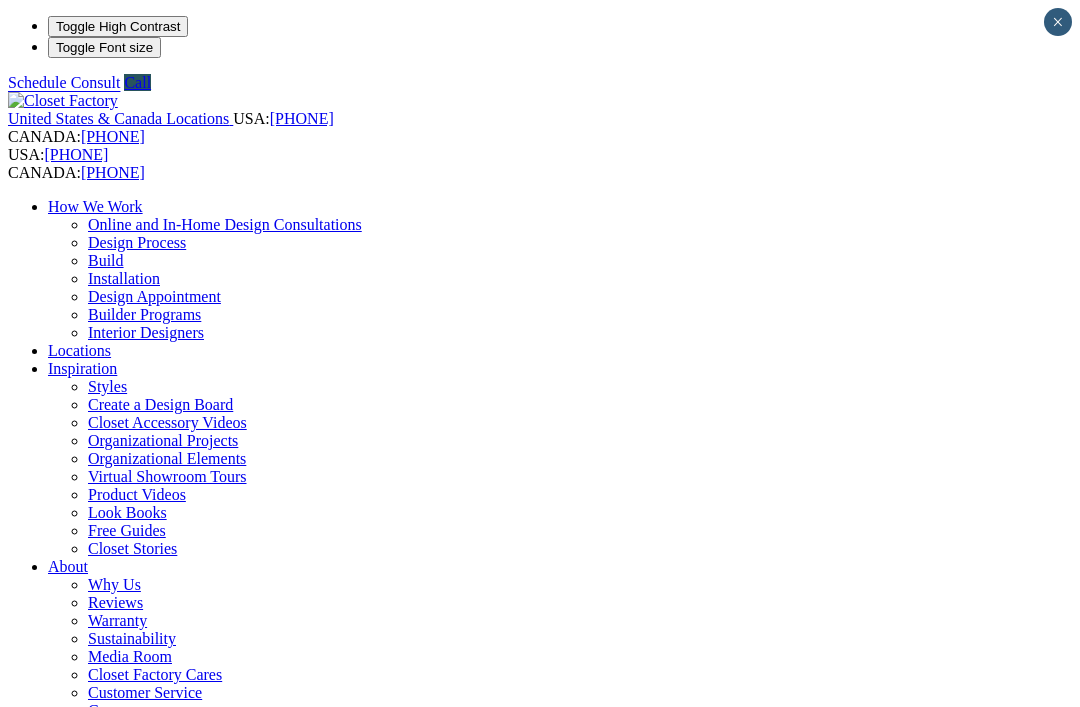 scroll, scrollTop: 0, scrollLeft: 0, axis: both 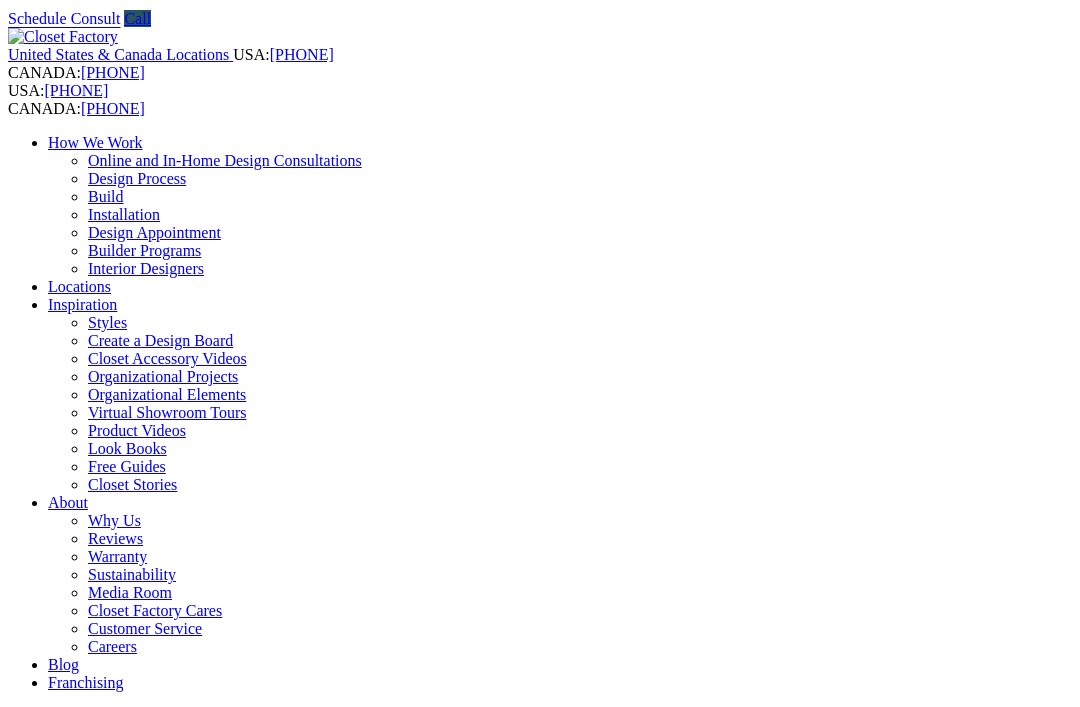 click on "Next Slide" at bounding box center [540, 1855] 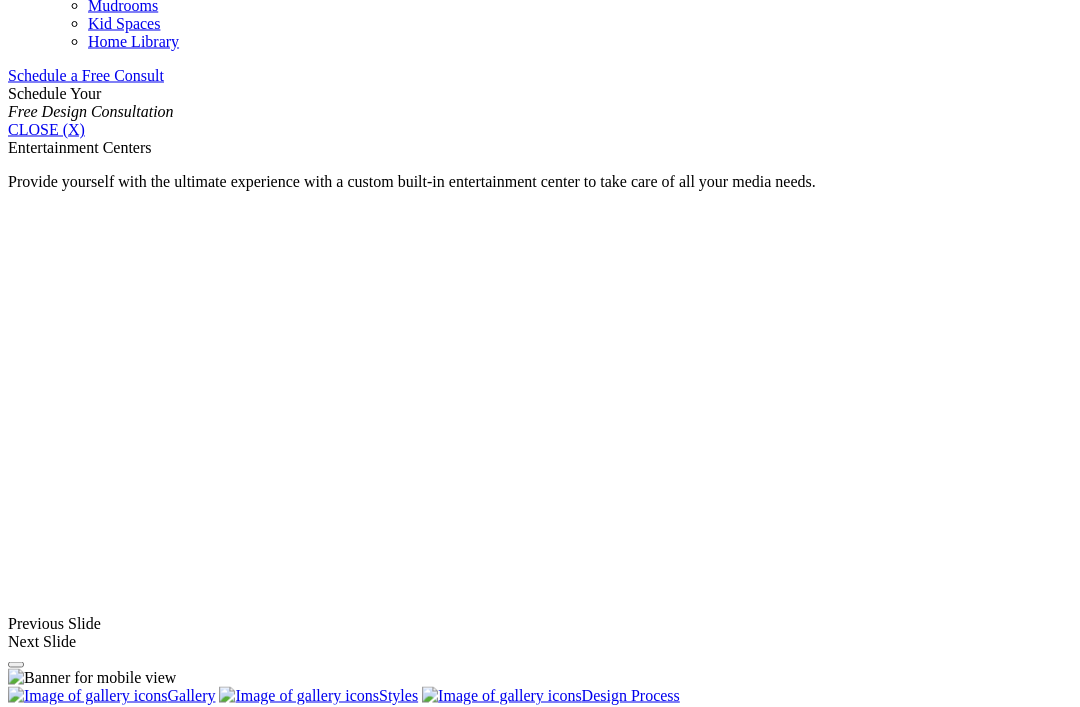 scroll, scrollTop: 1278, scrollLeft: 0, axis: vertical 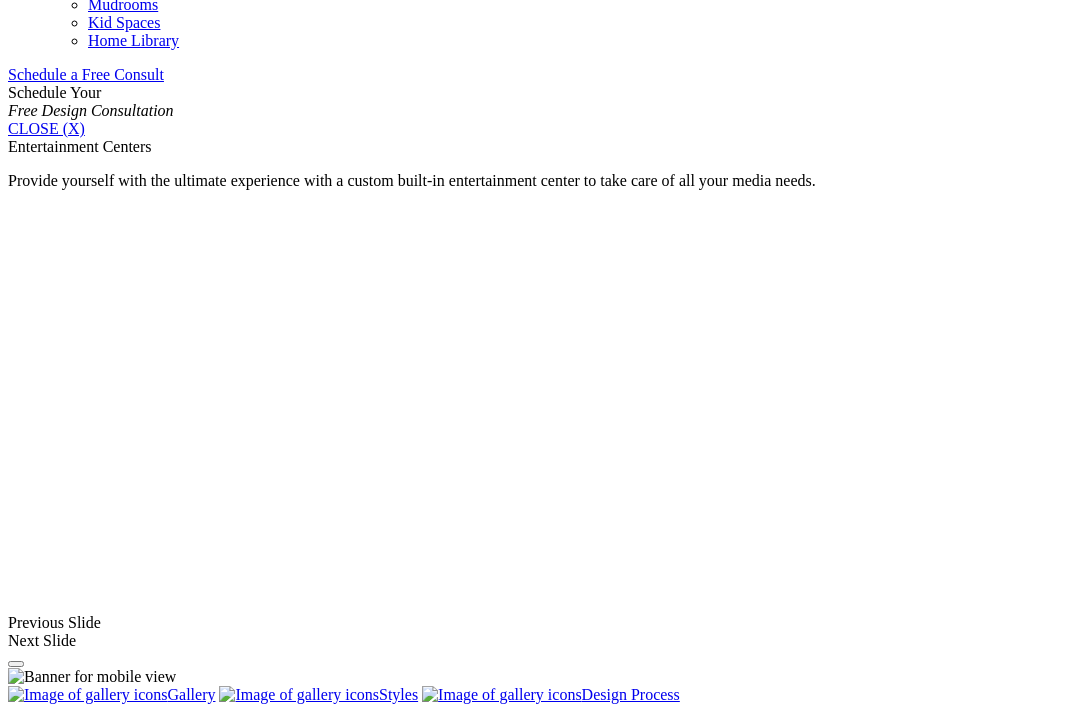 click at bounding box center [57, 1634] 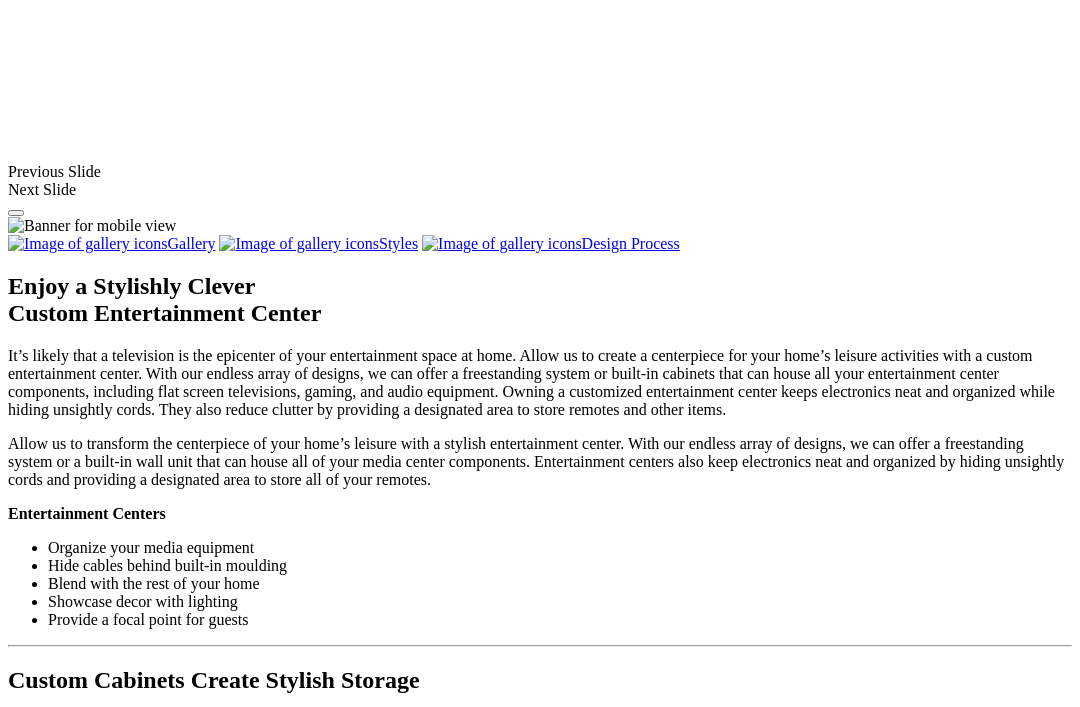 scroll, scrollTop: 1708, scrollLeft: 0, axis: vertical 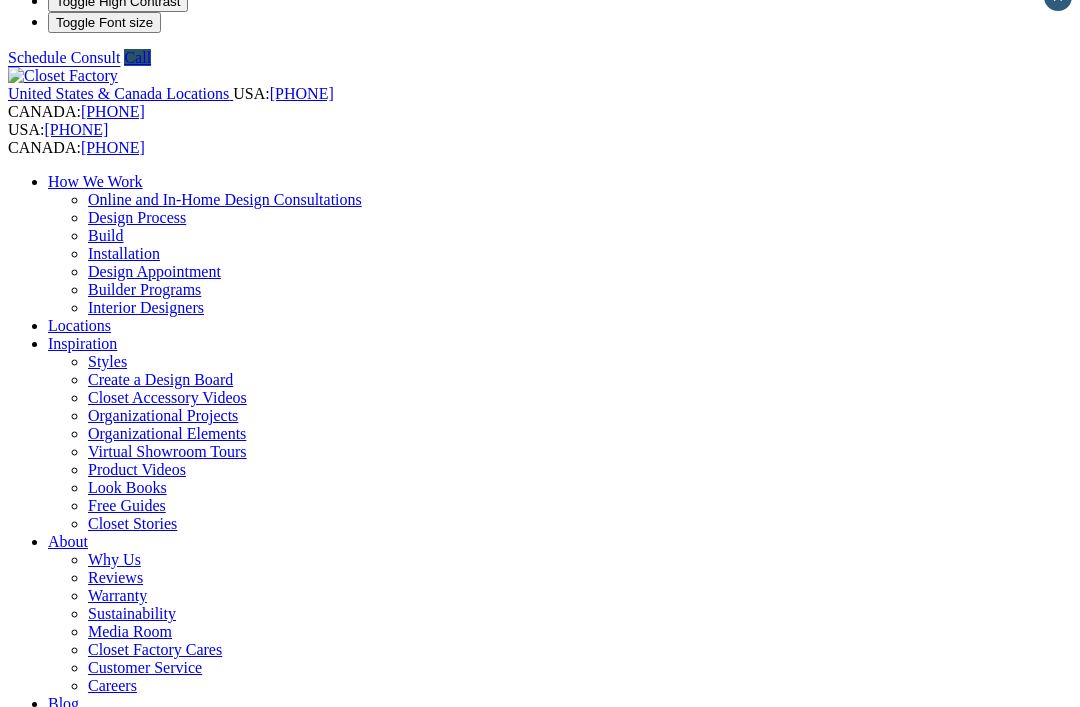 click on "Las Vegas & Surrounding Areas
6545 S. Decatur Blvd Ste 150  Las Vegas, NV 89118
Welcome to Las Vegas Closet Factory. We offer the design and installation of custom home organization systems for Clark and Nye County Nevada, Washington and Iron Utah, and Mohave County Arizona. We measure every project’s success by our client’s happiness and satisfaction with the finished product. Our number one goal is to transform your home into an organized masterpiece.
(702) 760-4376
Schedule a Consult
Get Directions" at bounding box center (540, 1858) 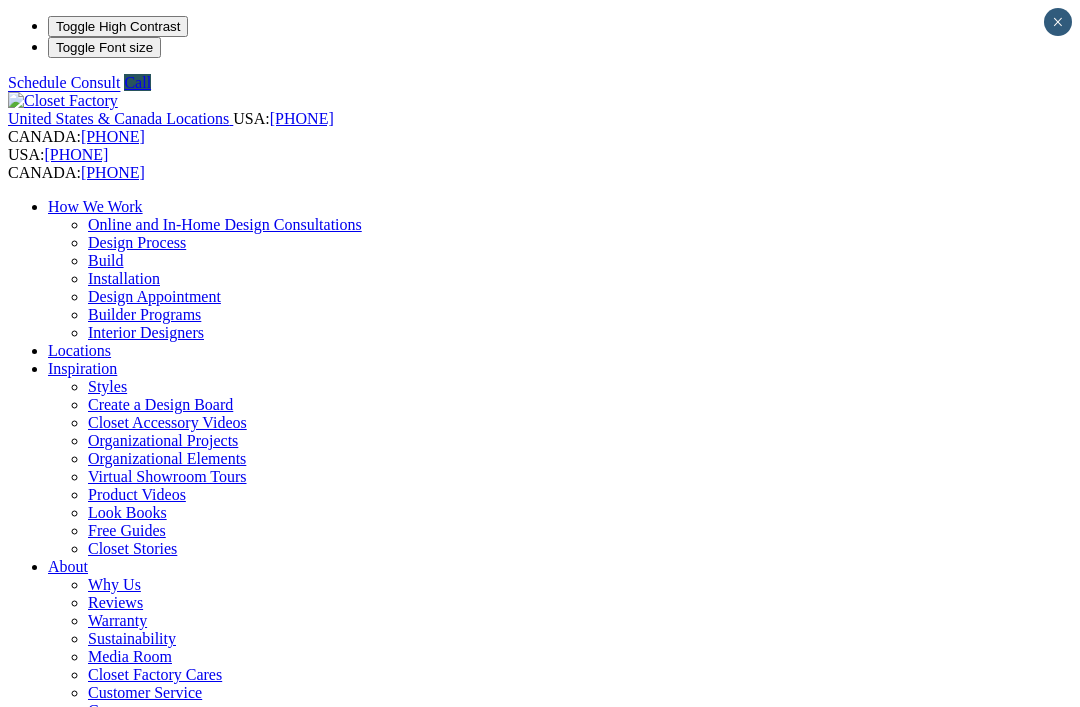 click on "Entertainment Centers" at bounding box center [120, 1066] 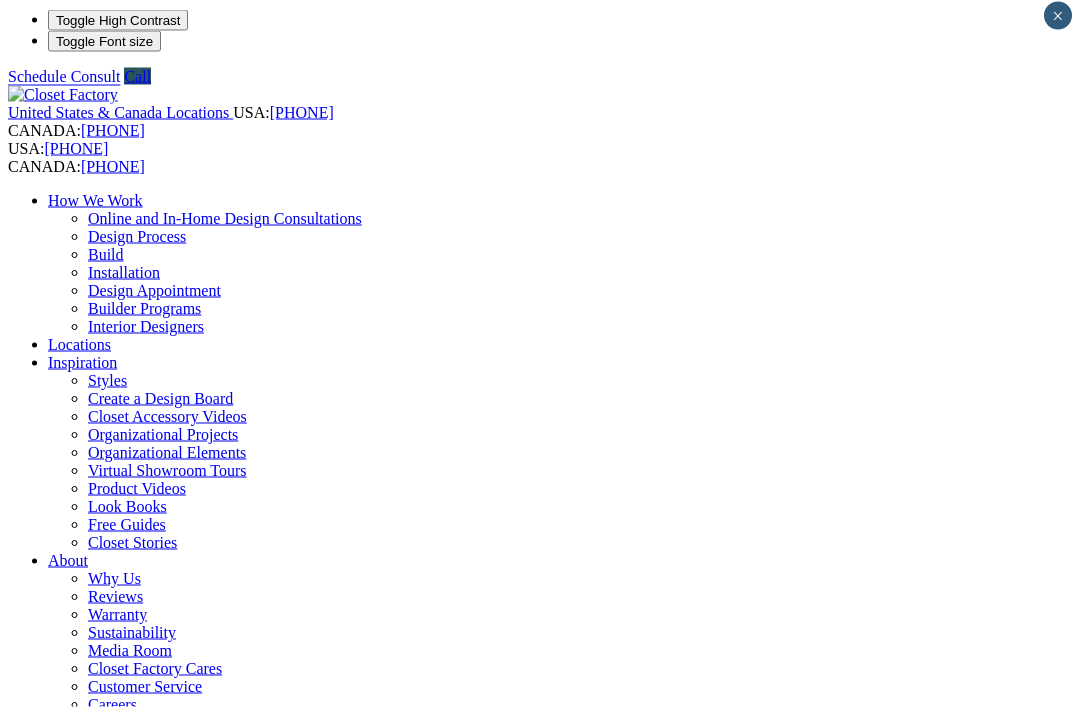 scroll, scrollTop: 0, scrollLeft: 0, axis: both 